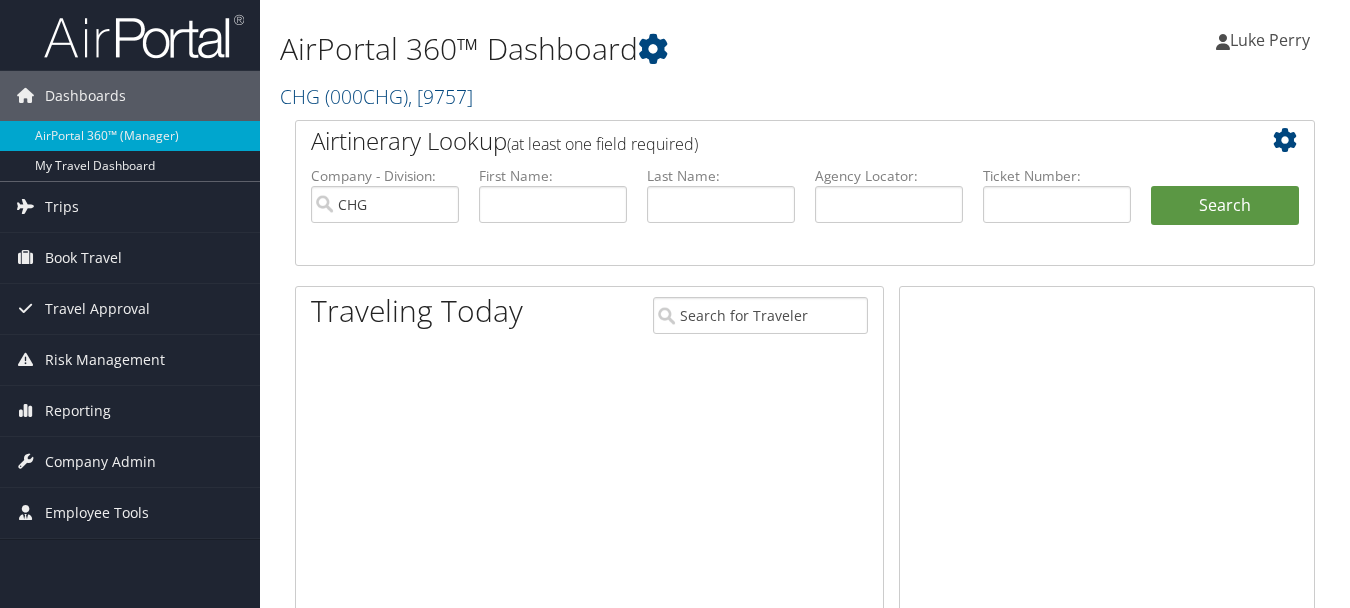 scroll, scrollTop: 0, scrollLeft: 0, axis: both 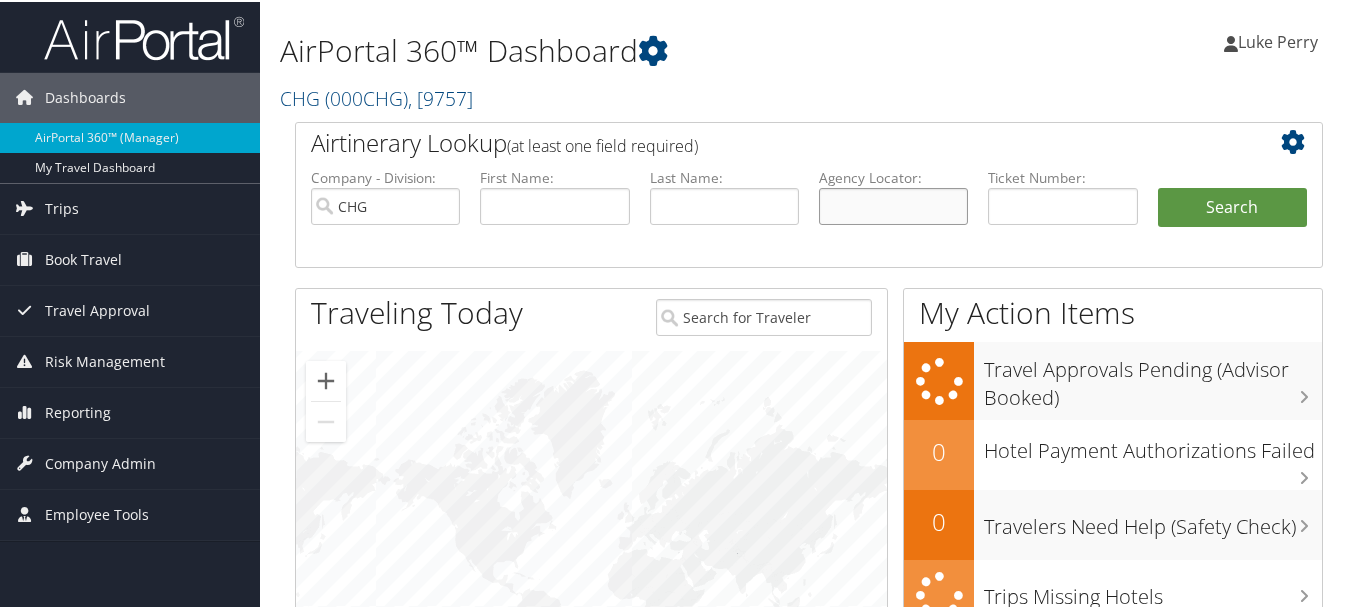 click at bounding box center [893, 204] 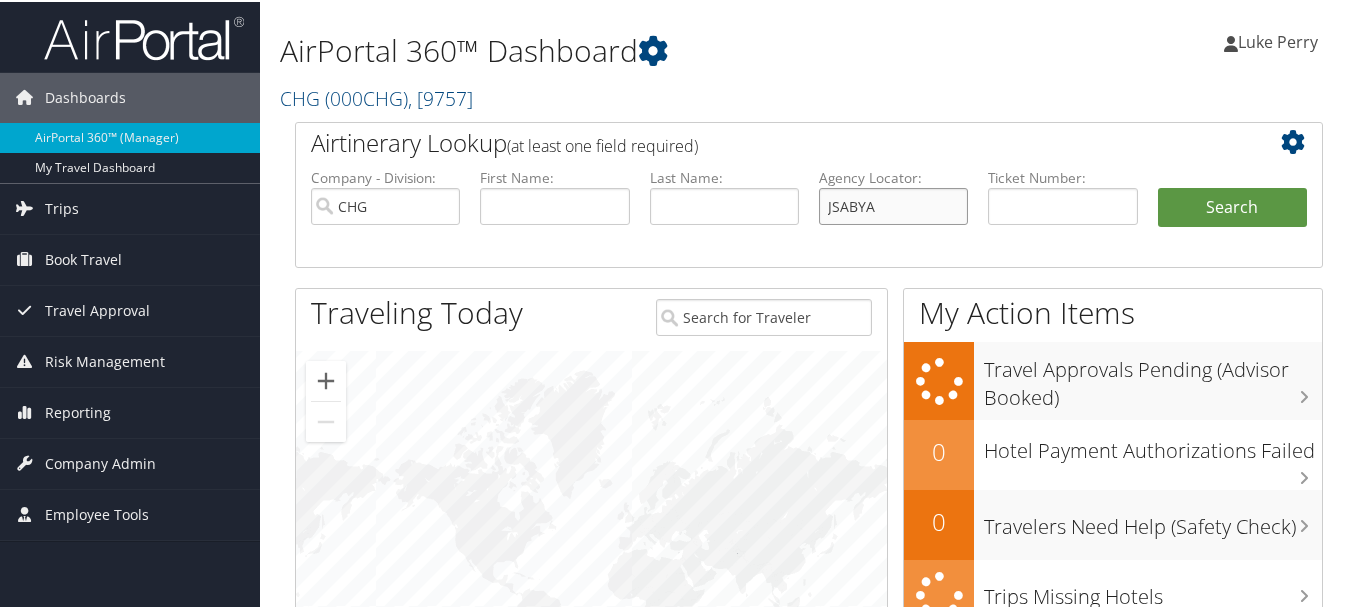 type on "JSABYA" 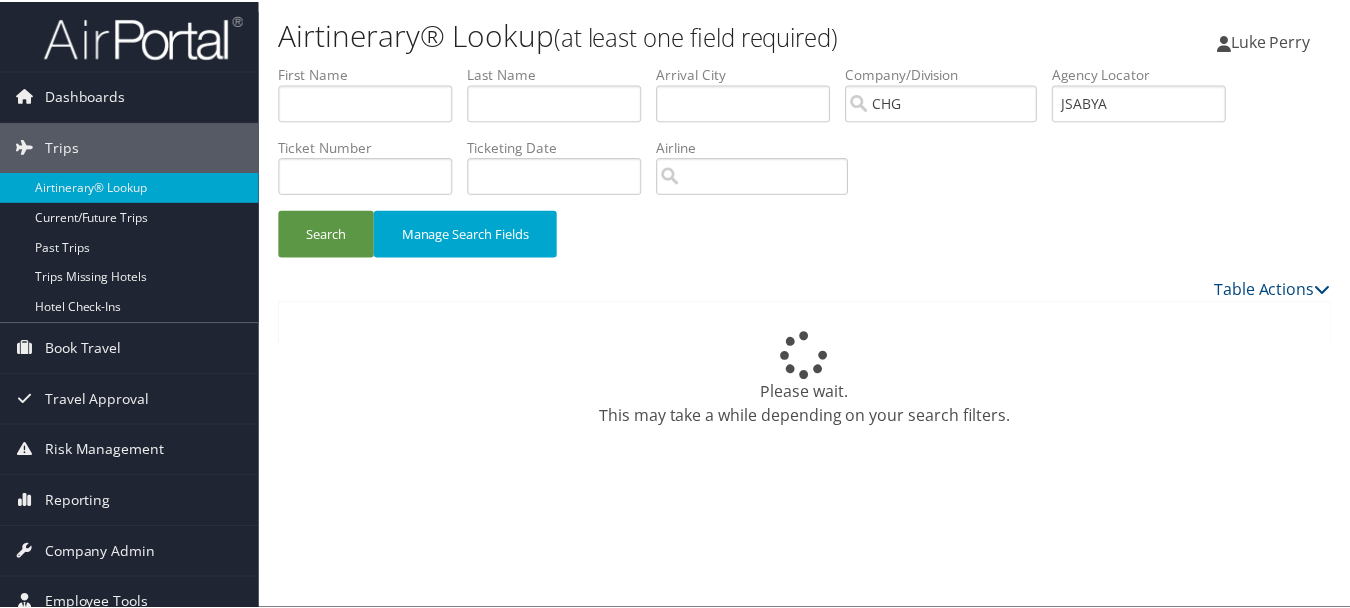 scroll, scrollTop: 0, scrollLeft: 0, axis: both 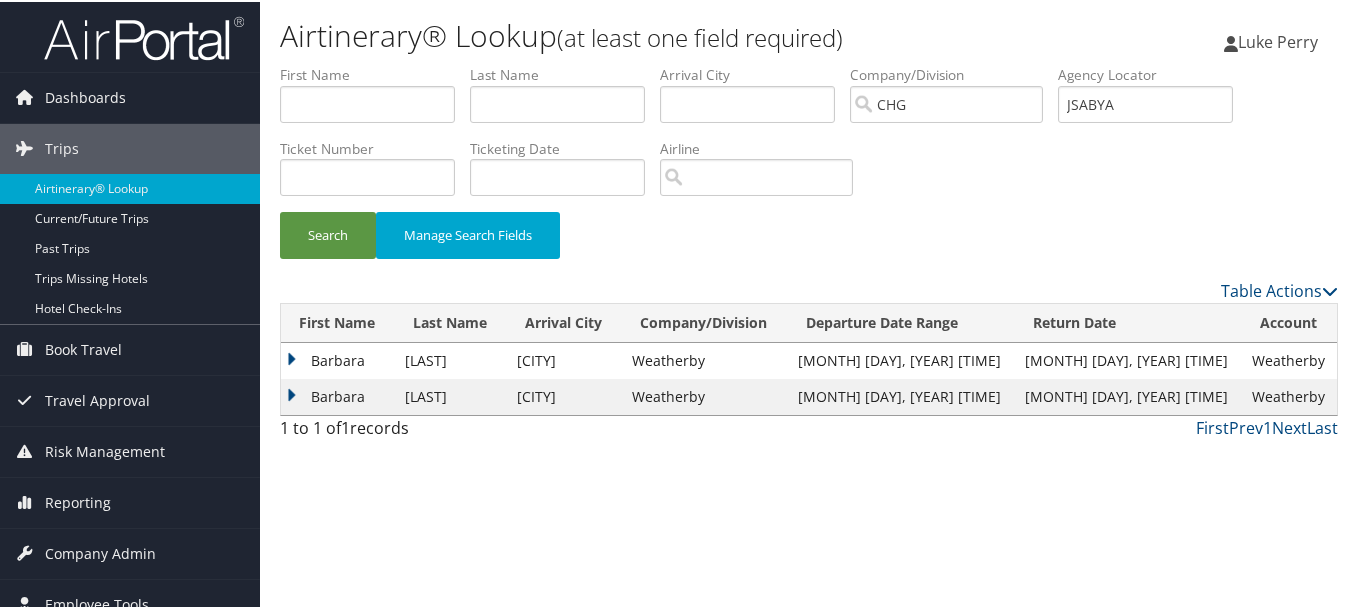 click on "Airtinerary® Lookup  (at least one field required)
Luke Perry
Luke Perry
My Settings
Travel Agency Contacts
View Travel Profile
Give Feedback
Sign Out" at bounding box center [809, 304] 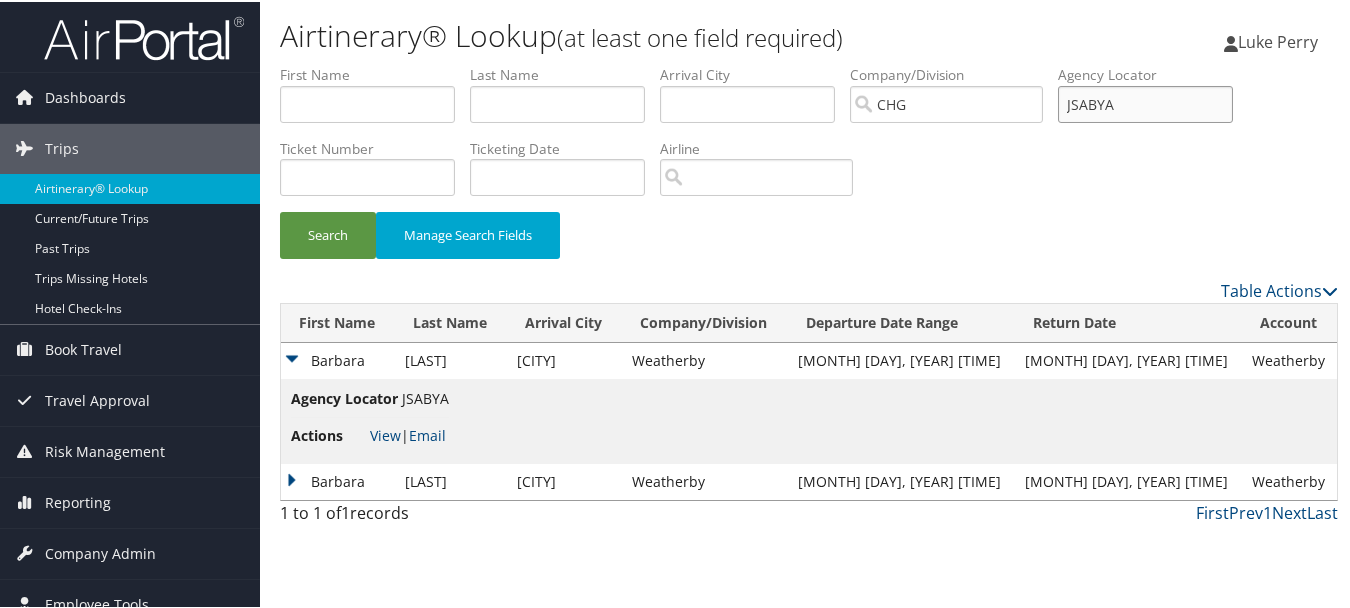 drag, startPoint x: 1184, startPoint y: 111, endPoint x: 988, endPoint y: 113, distance: 196.01021 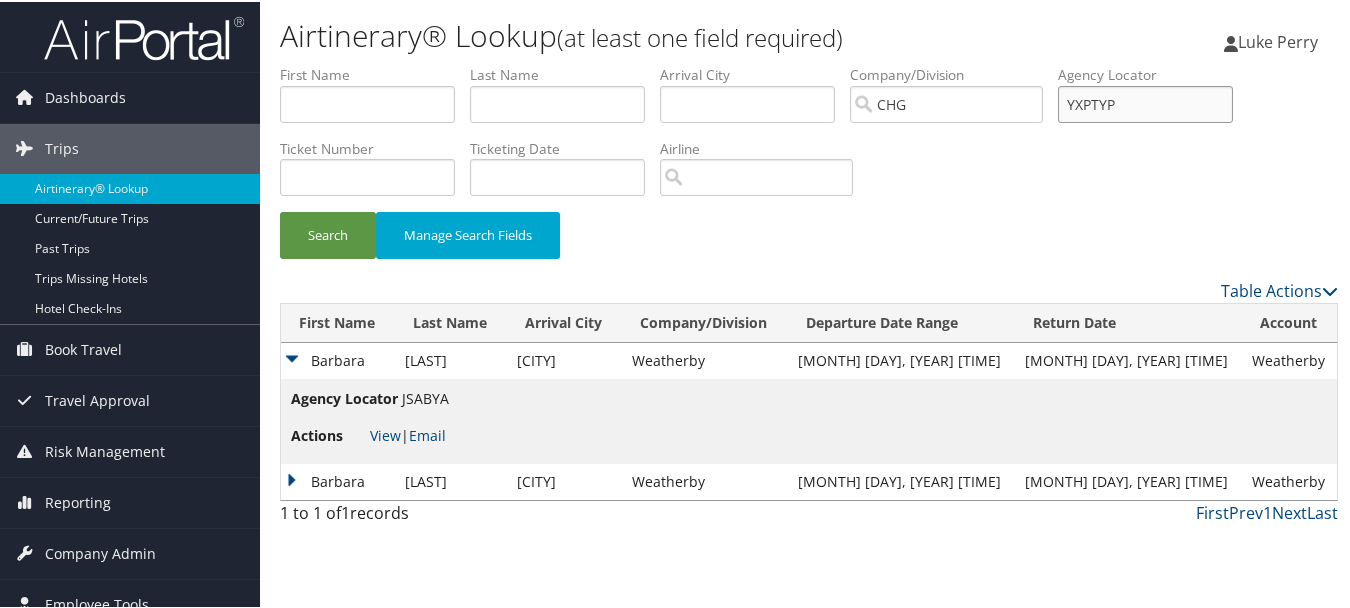 click on "Search" at bounding box center [328, 233] 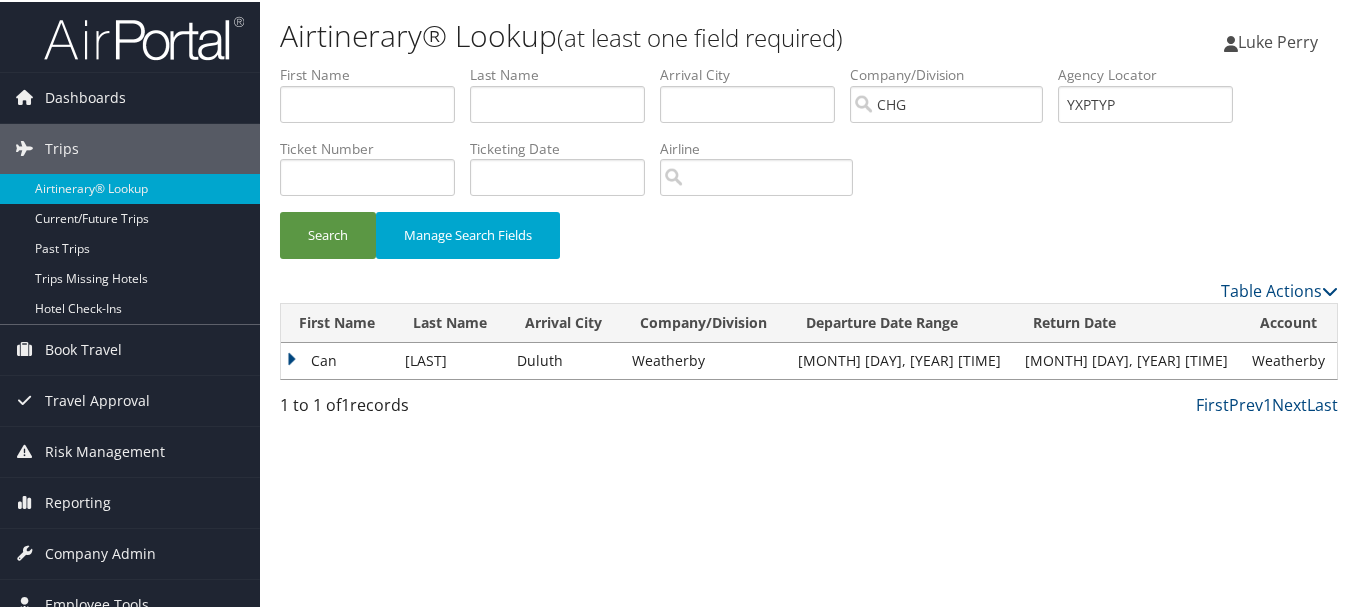 click on "Can" at bounding box center [338, 359] 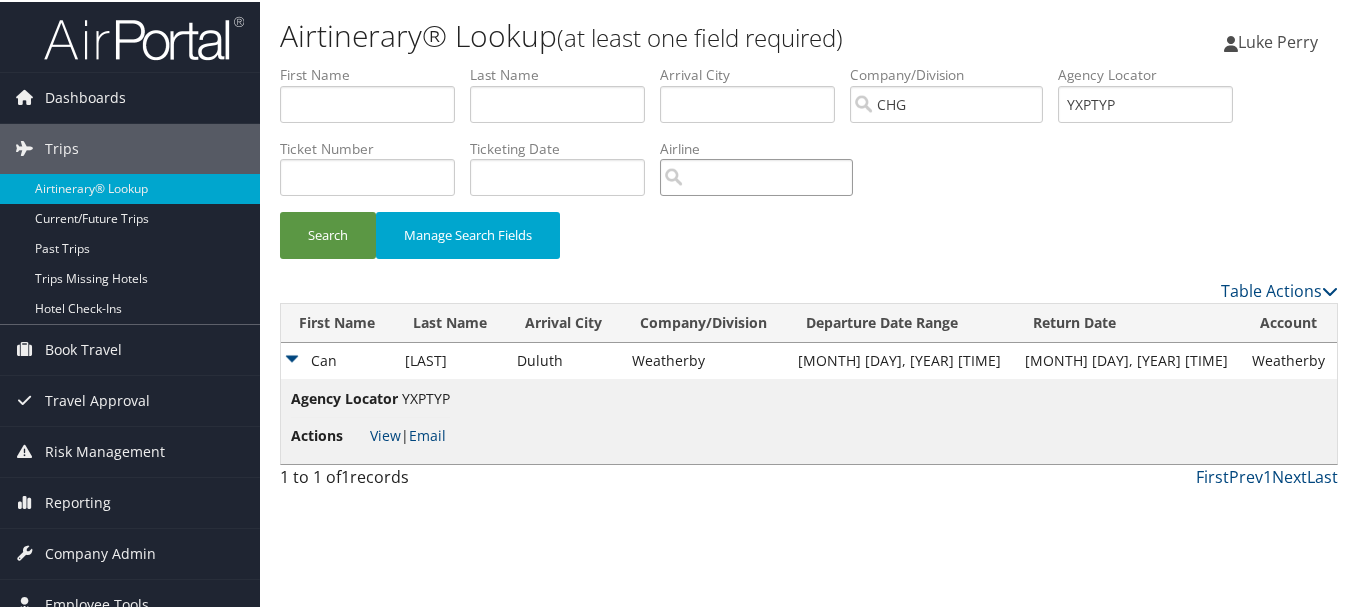 click at bounding box center [756, 175] 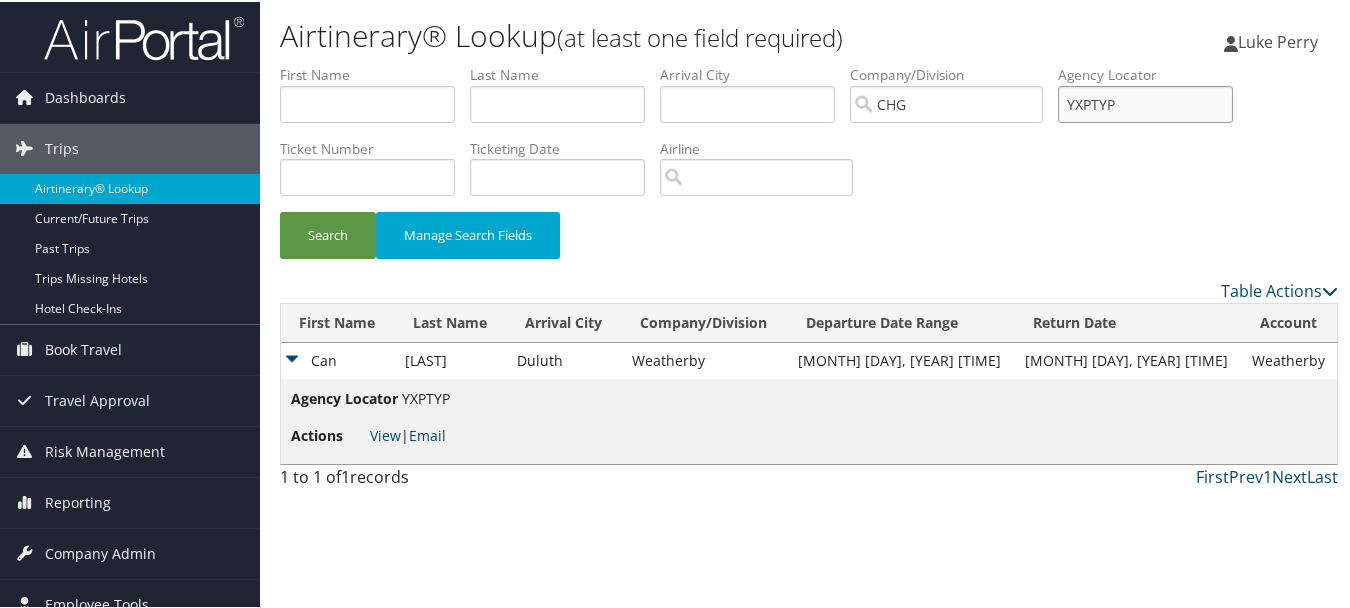 drag, startPoint x: 1156, startPoint y: 109, endPoint x: 1035, endPoint y: 112, distance: 121.037186 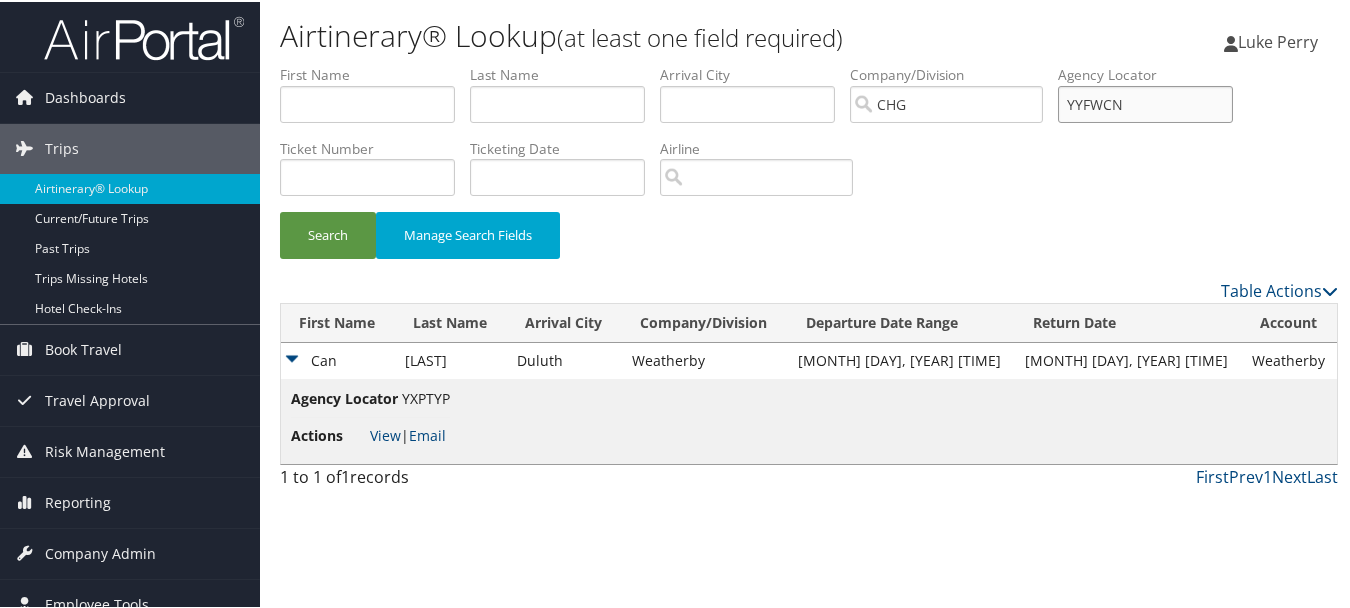 click on "Search" at bounding box center (328, 233) 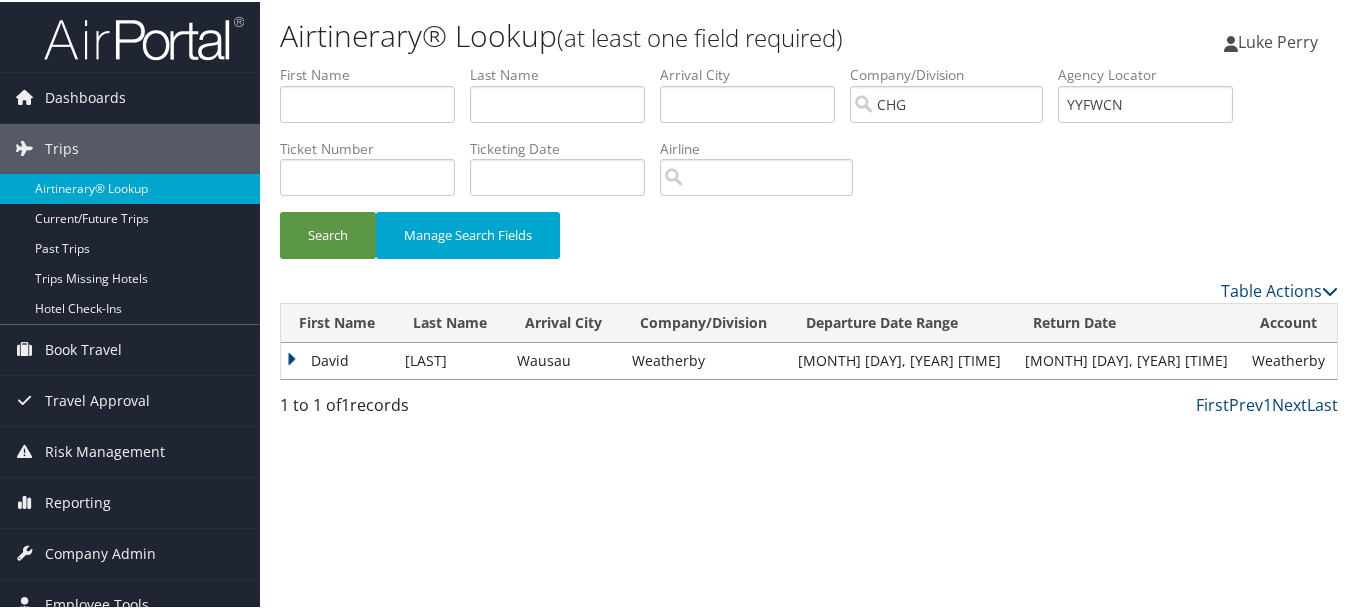 click on "David" at bounding box center [338, 359] 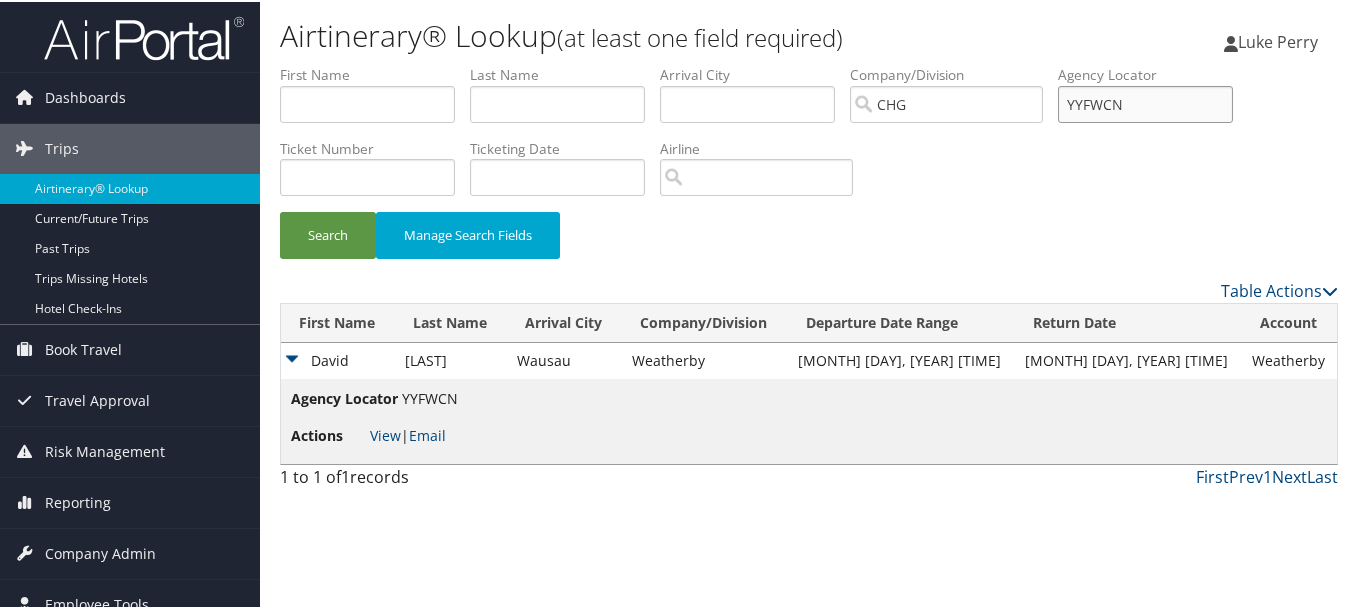 drag, startPoint x: 1100, startPoint y: 107, endPoint x: 991, endPoint y: 106, distance: 109.004585 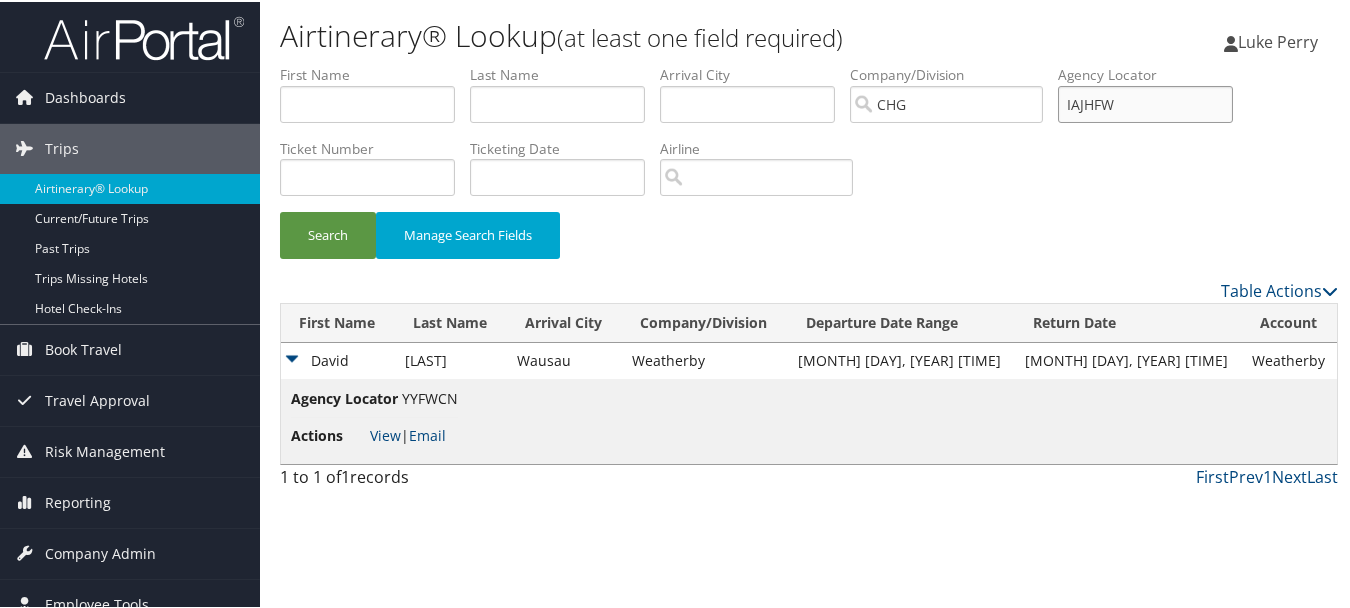 type on "IAJHFW" 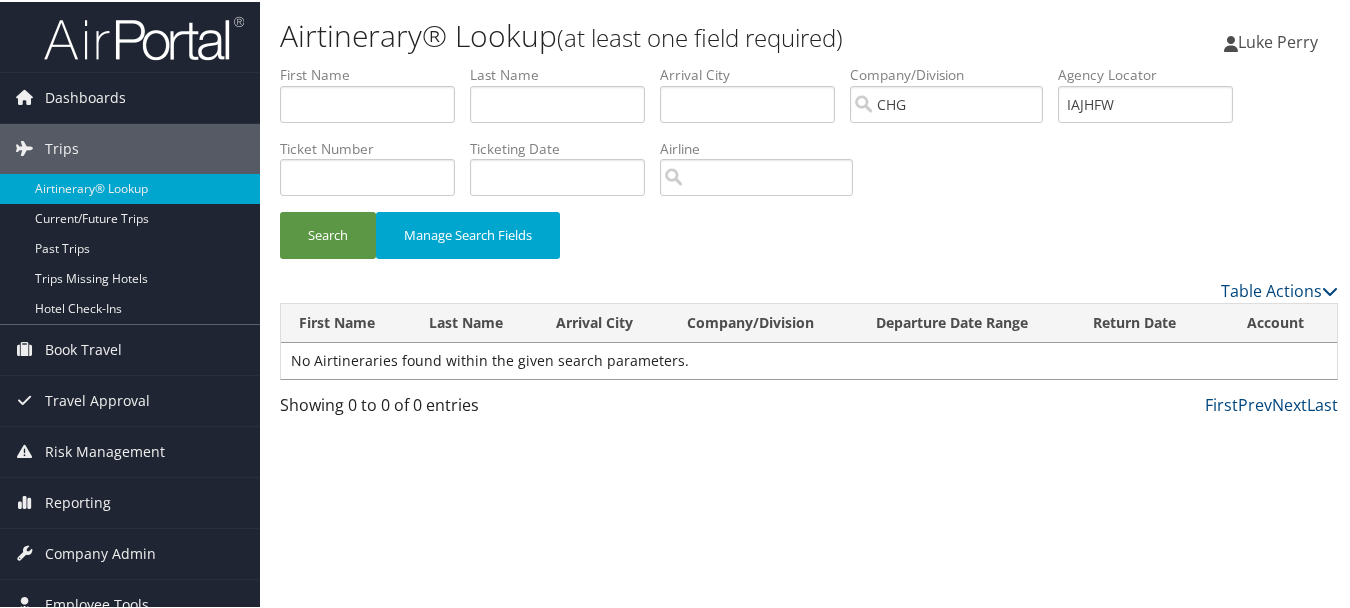 click on "Airtinerary® Lookup  (at least one field required)
Luke Perry
Luke Perry
My Settings
Travel Agency Contacts
View Travel Profile
Give Feedback
Sign Out" at bounding box center (809, 304) 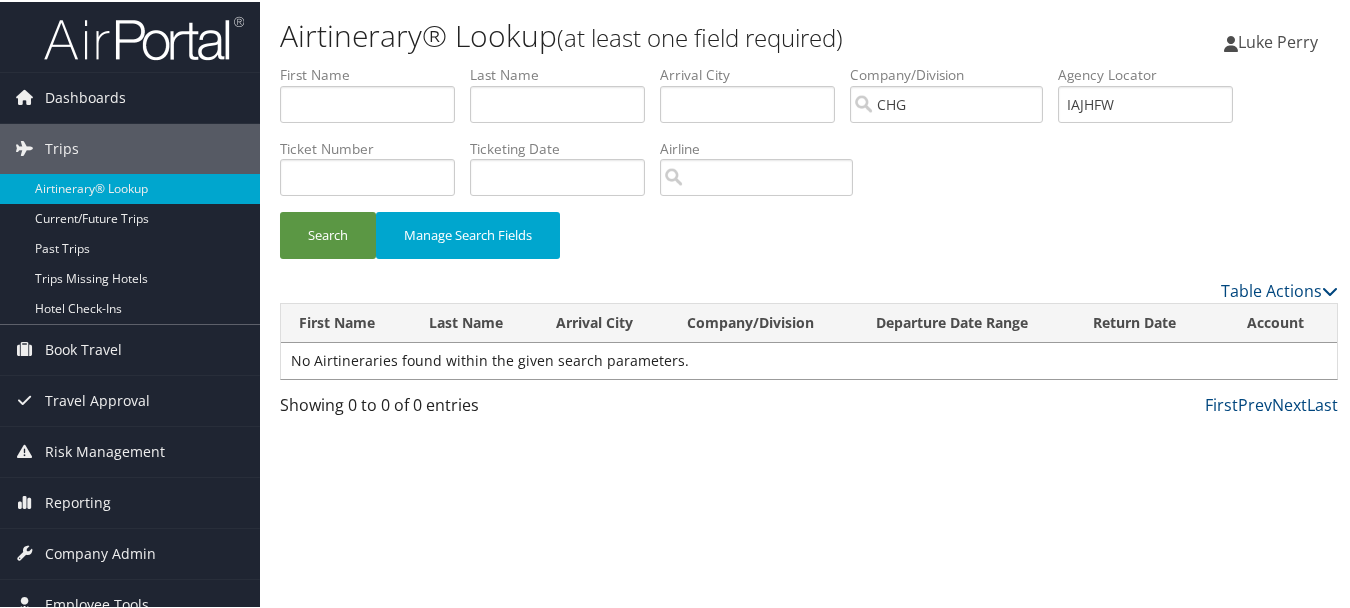 click on "Search Manage Search Fields" at bounding box center [809, 243] 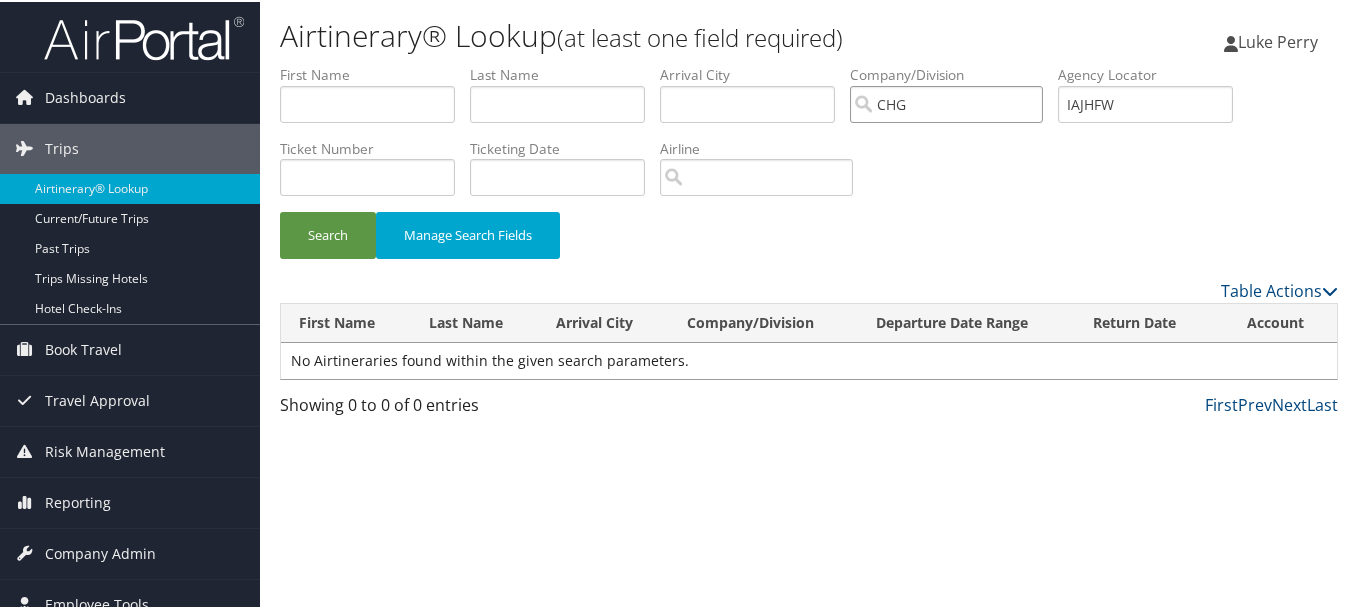 click on "CHG" at bounding box center (946, 102) 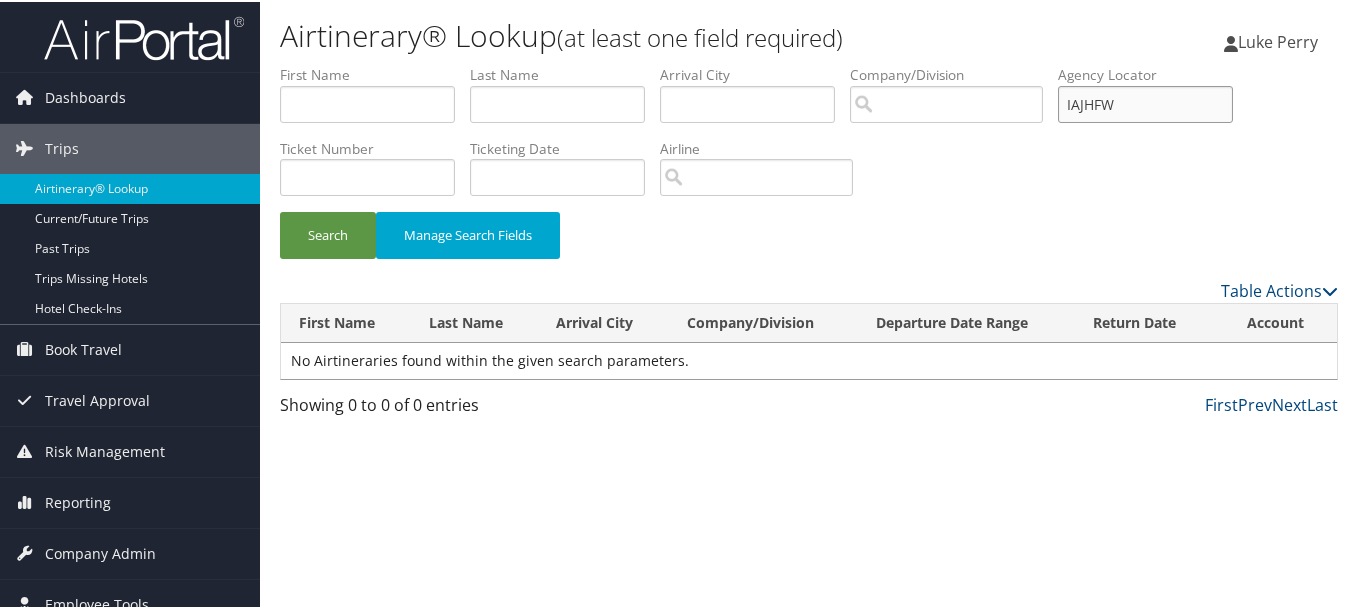 drag, startPoint x: 1155, startPoint y: 103, endPoint x: 1032, endPoint y: 103, distance: 123 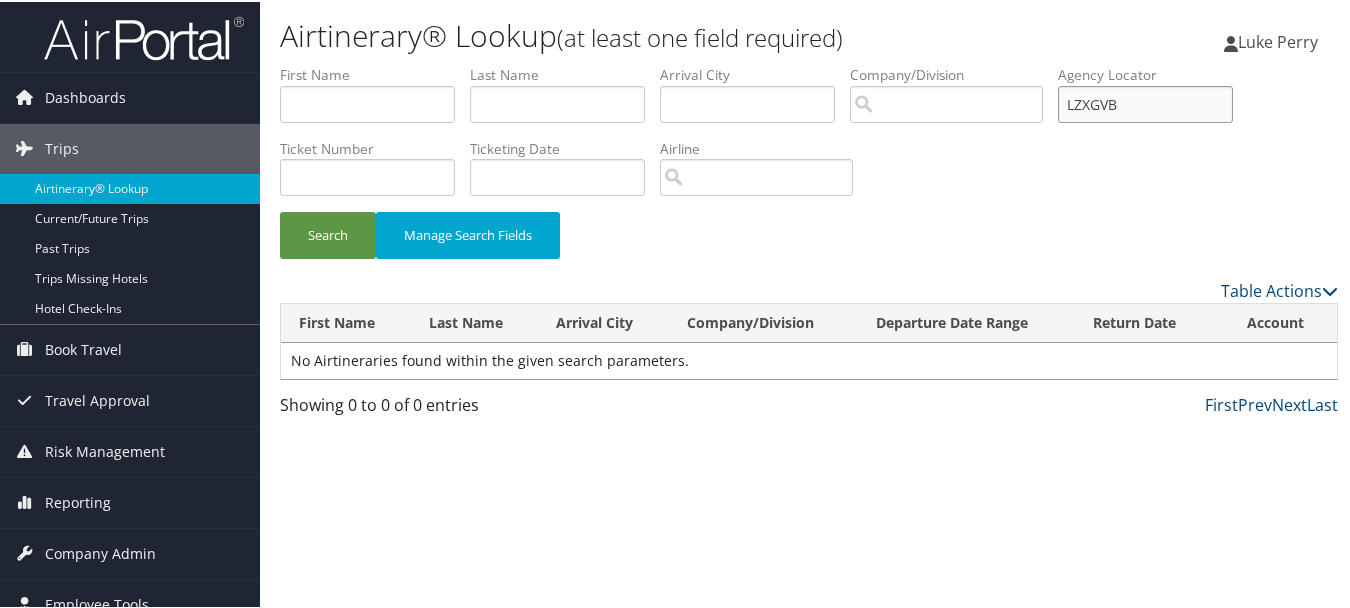 type on "LZXGVB" 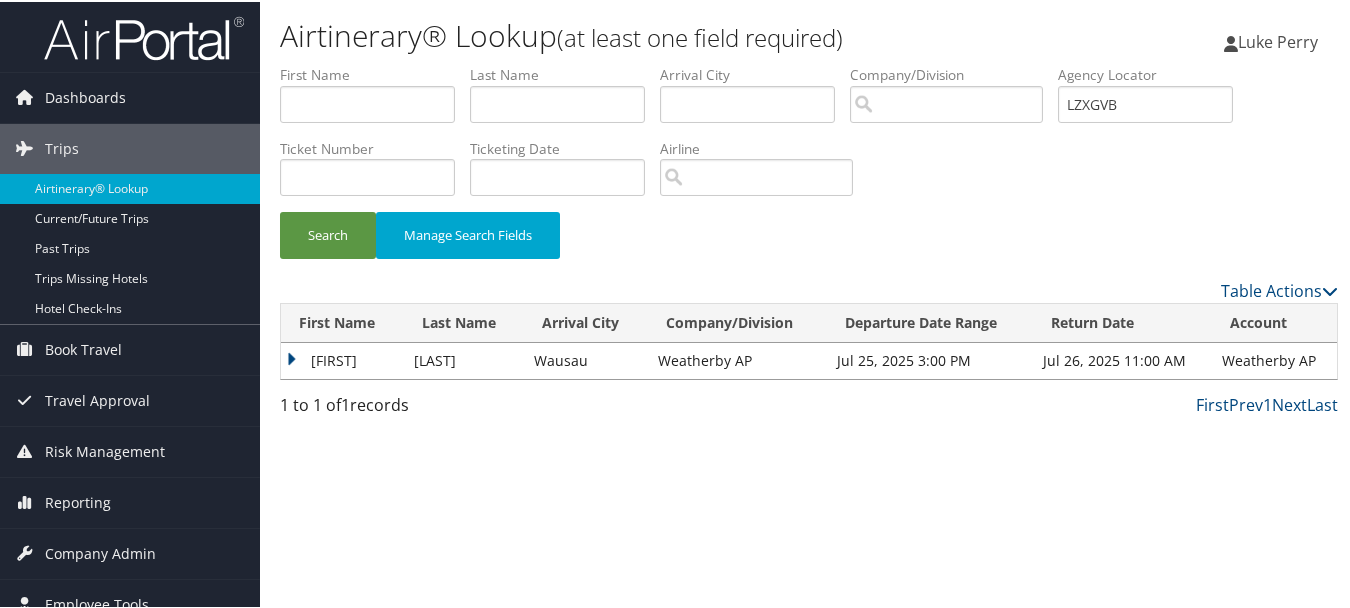 click on "Jodi" at bounding box center [342, 359] 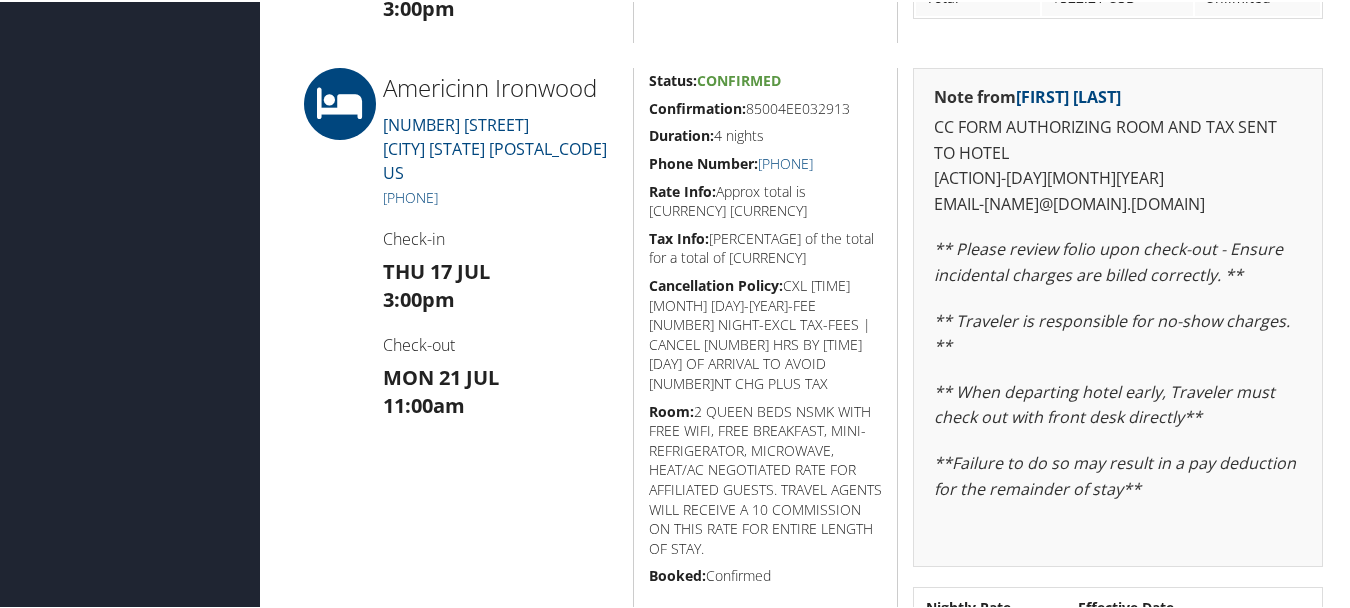 scroll, scrollTop: 1500, scrollLeft: 0, axis: vertical 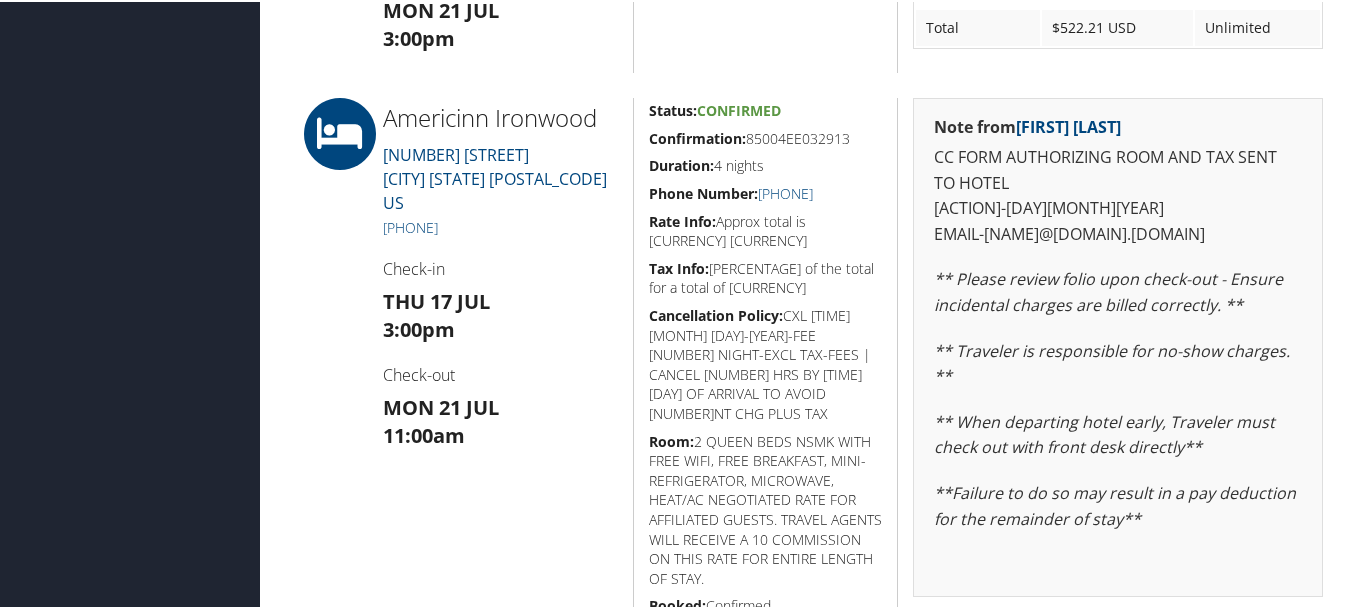 click on "Americinn Ironwood
[NUMBER] [STREET] [CITY] [STATE] [POSTAL_CODE] US
[PHONE]
Check-in
[MONTH] [DAY]
[TIME]
Check-out
[MONTH] [DAY]
[TIME]" at bounding box center [500, 443] 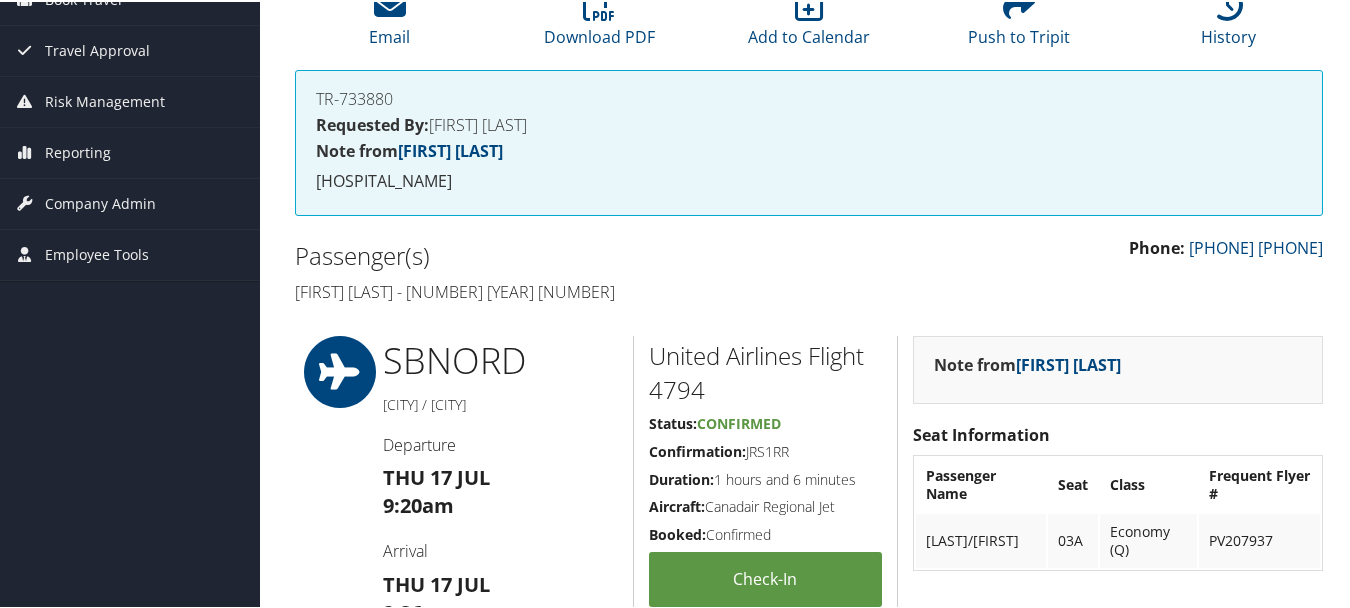 scroll, scrollTop: 400, scrollLeft: 0, axis: vertical 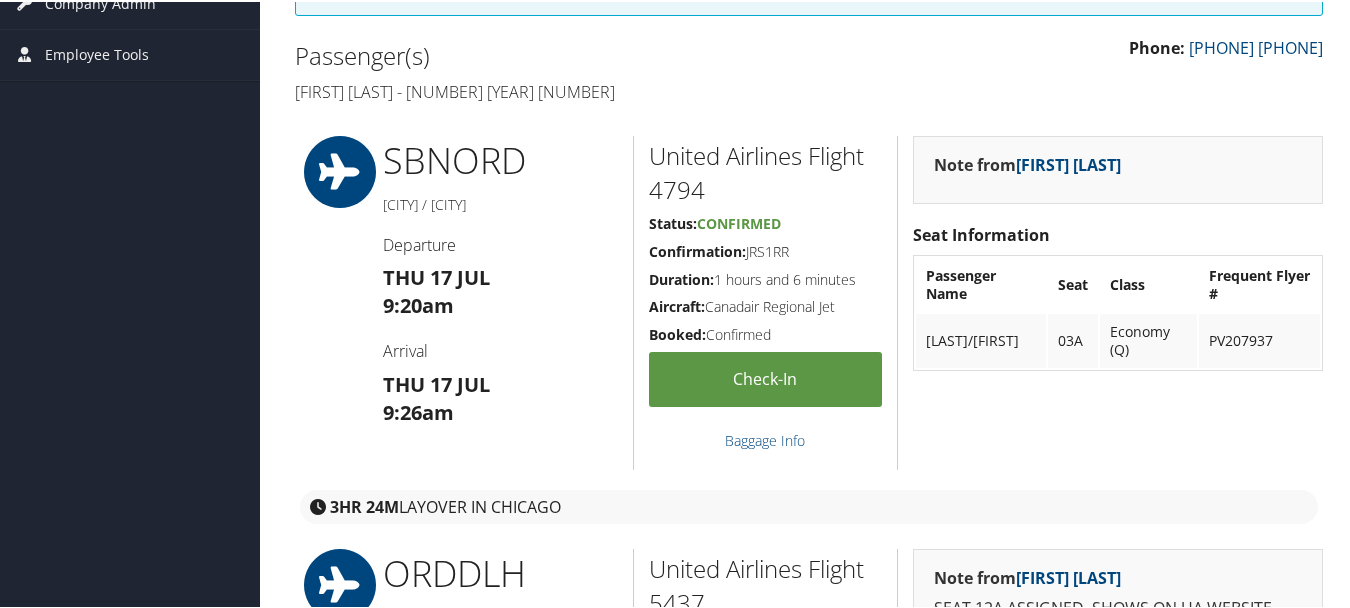 click on "[FIRST] [LAST] - [NUMBER] [YEAR] [NUMBER]" at bounding box center (544, 90) 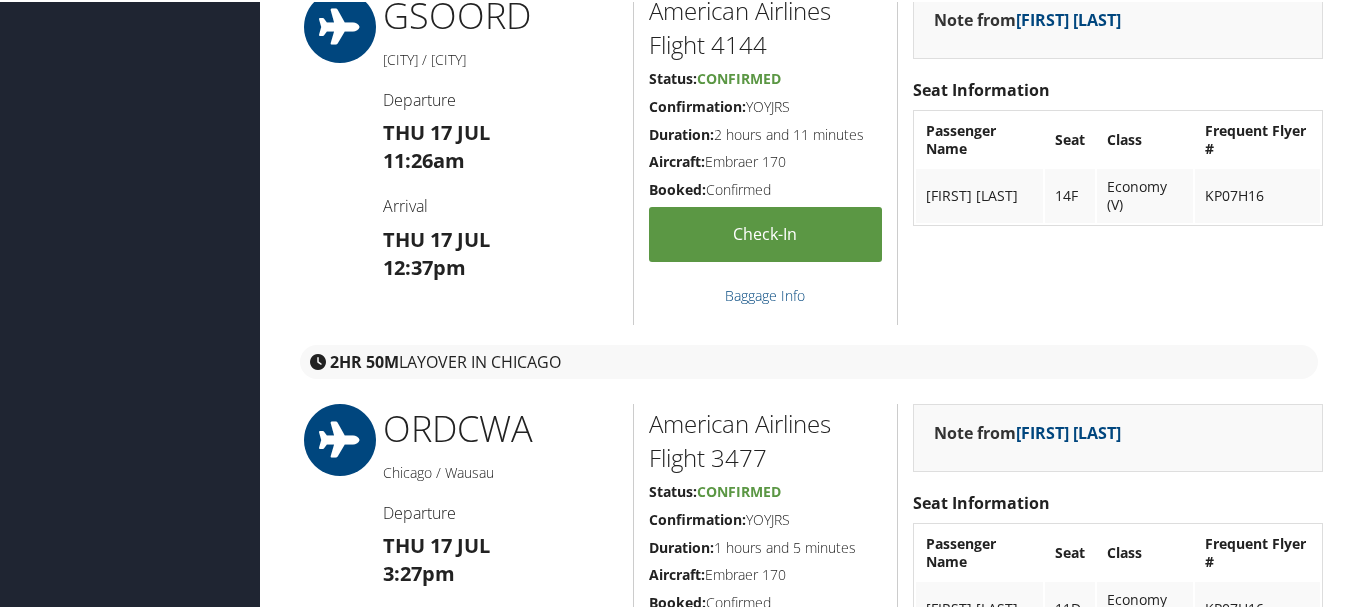 scroll, scrollTop: 500, scrollLeft: 0, axis: vertical 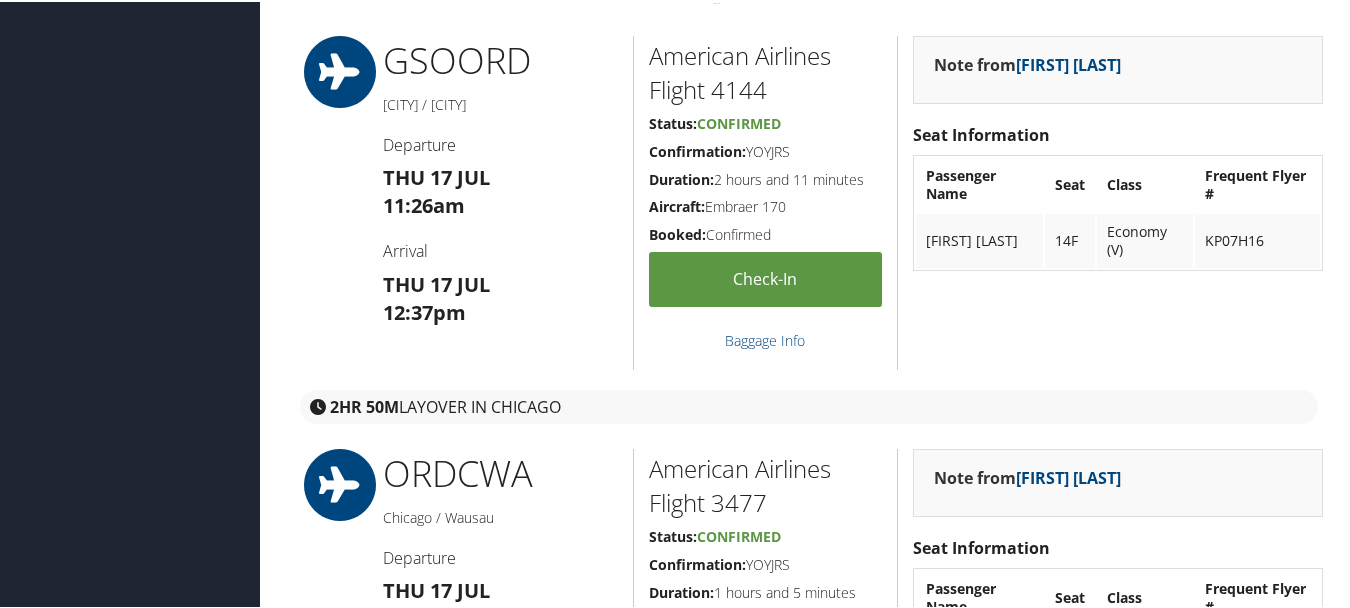 click on "2HR 50M  layover in [CITY]" at bounding box center (809, 405) 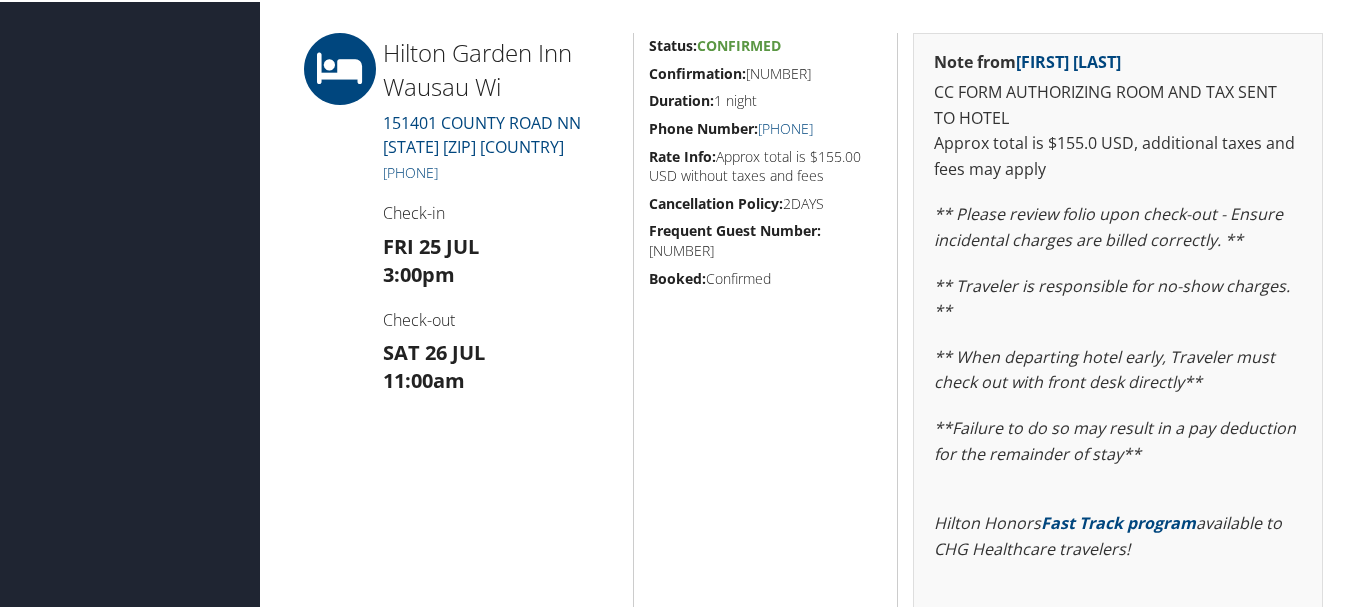 scroll, scrollTop: 400, scrollLeft: 0, axis: vertical 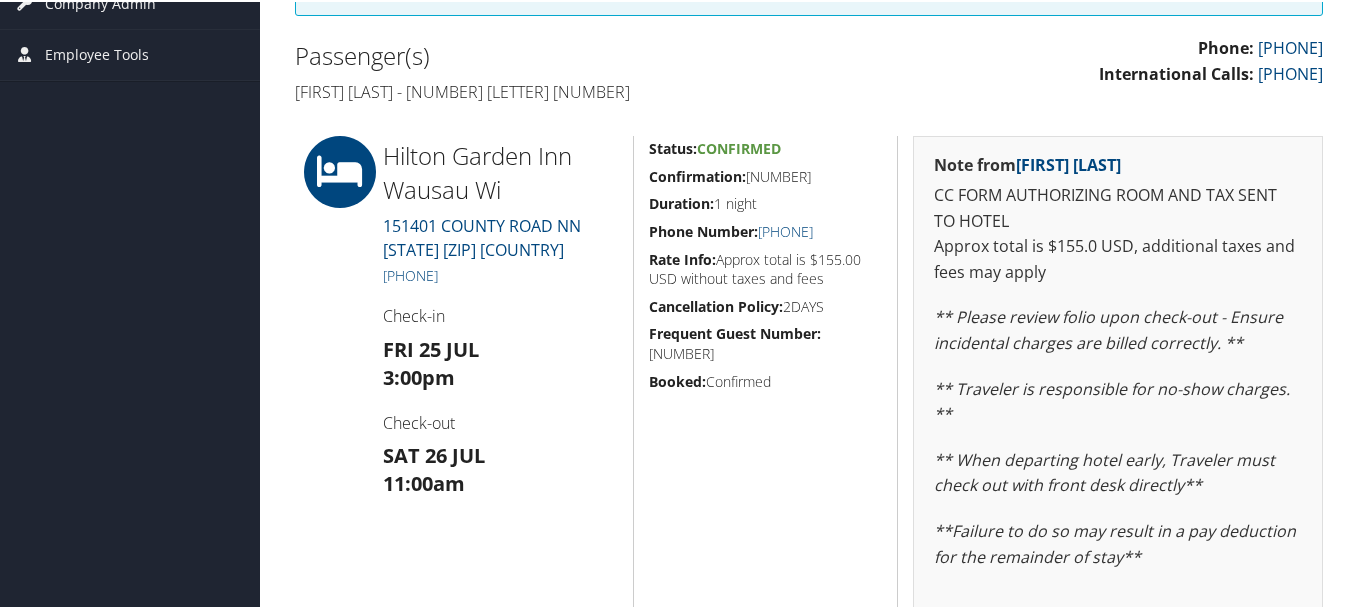 click on "[NUMBER]" at bounding box center (766, 341) 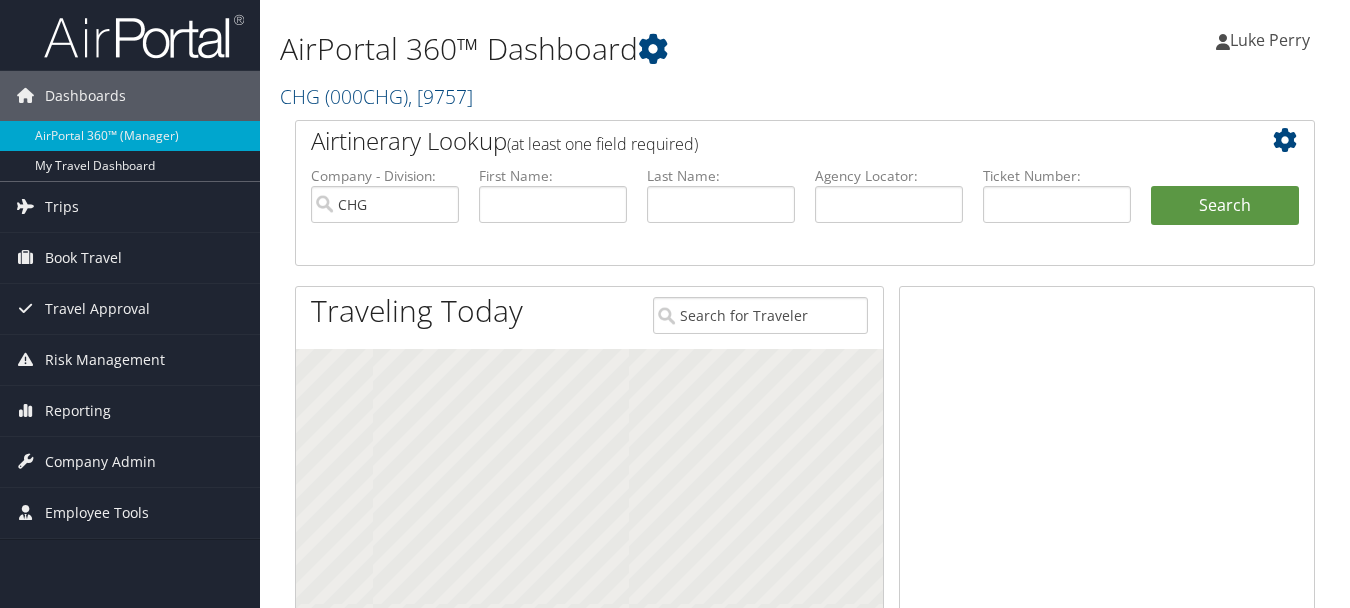 scroll, scrollTop: 0, scrollLeft: 0, axis: both 